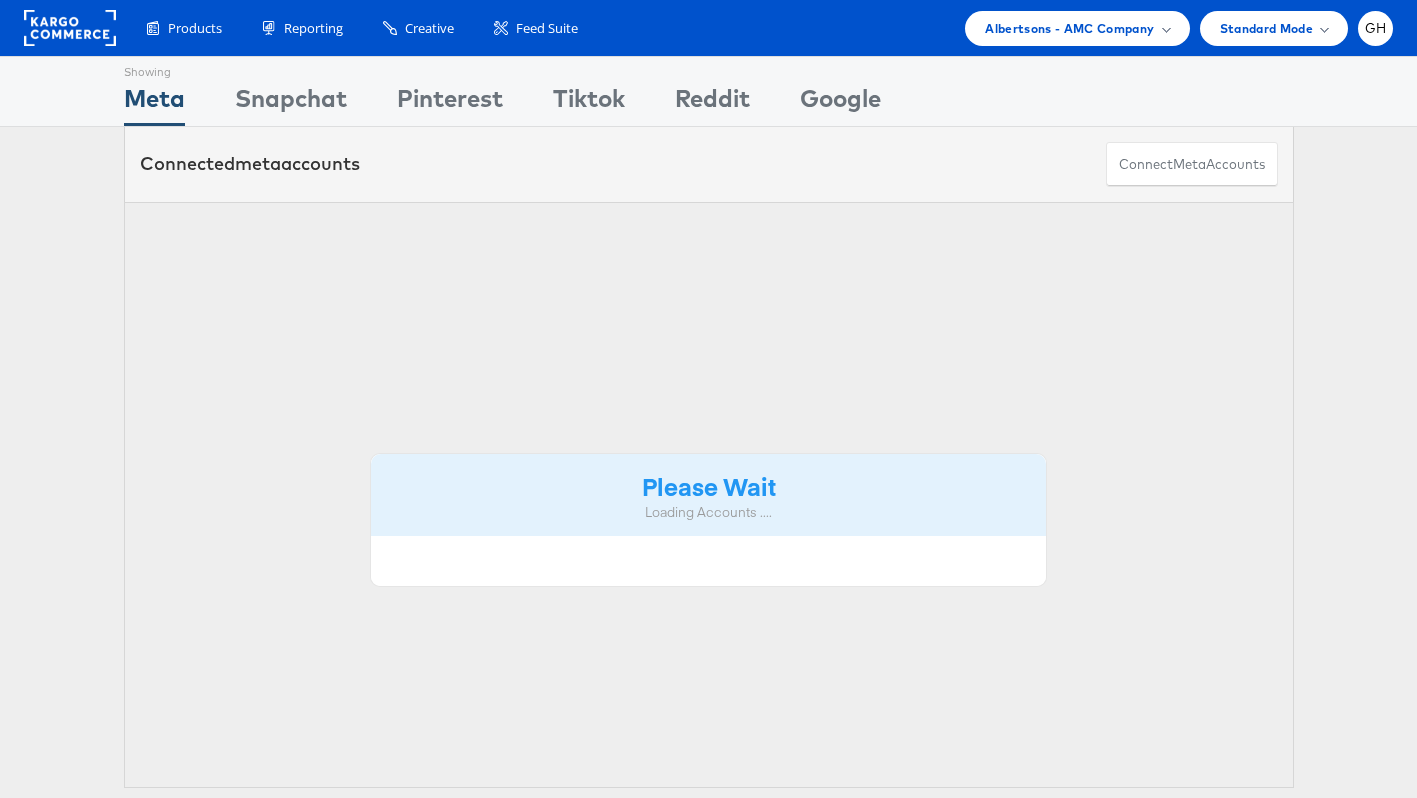 scroll, scrollTop: 0, scrollLeft: 0, axis: both 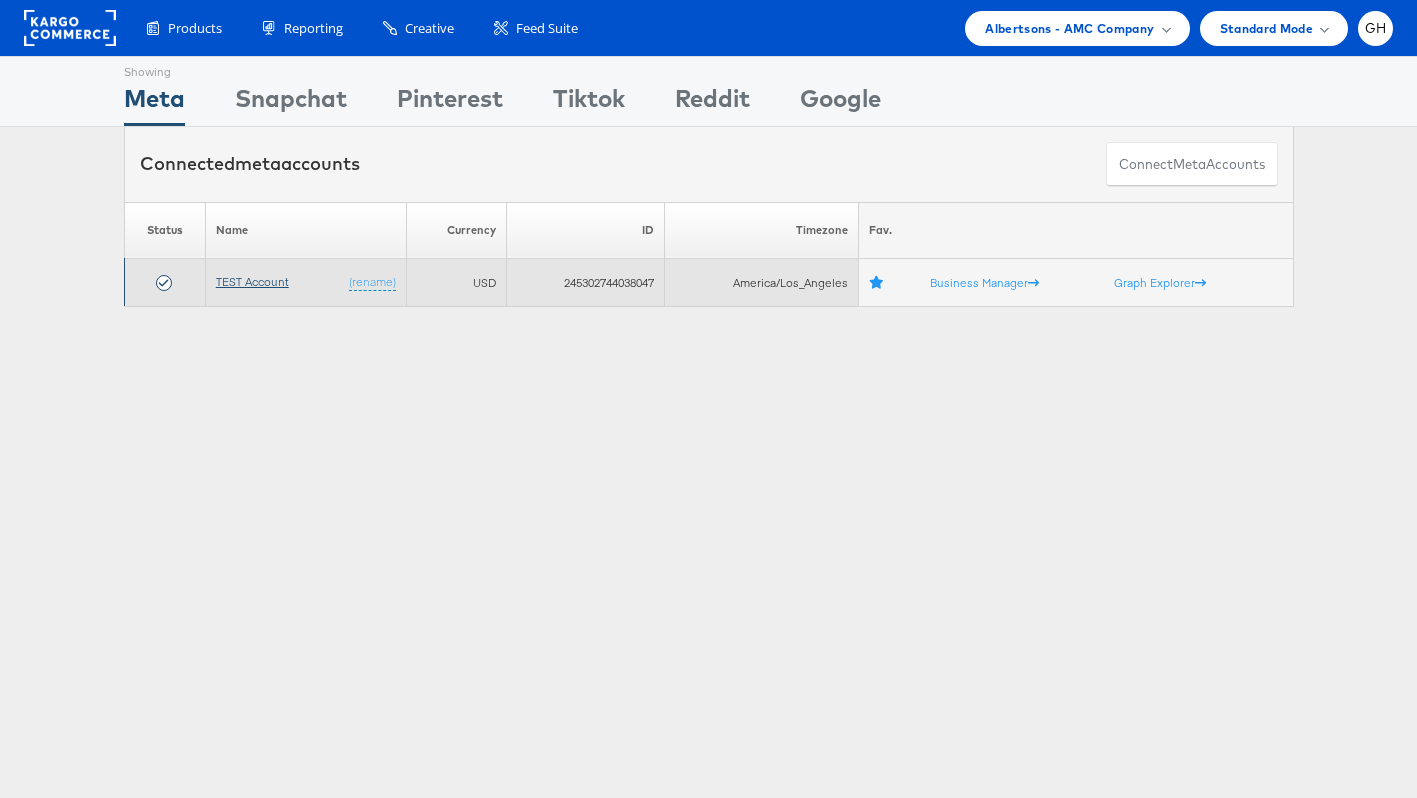 click on "TEST Account" at bounding box center [252, 281] 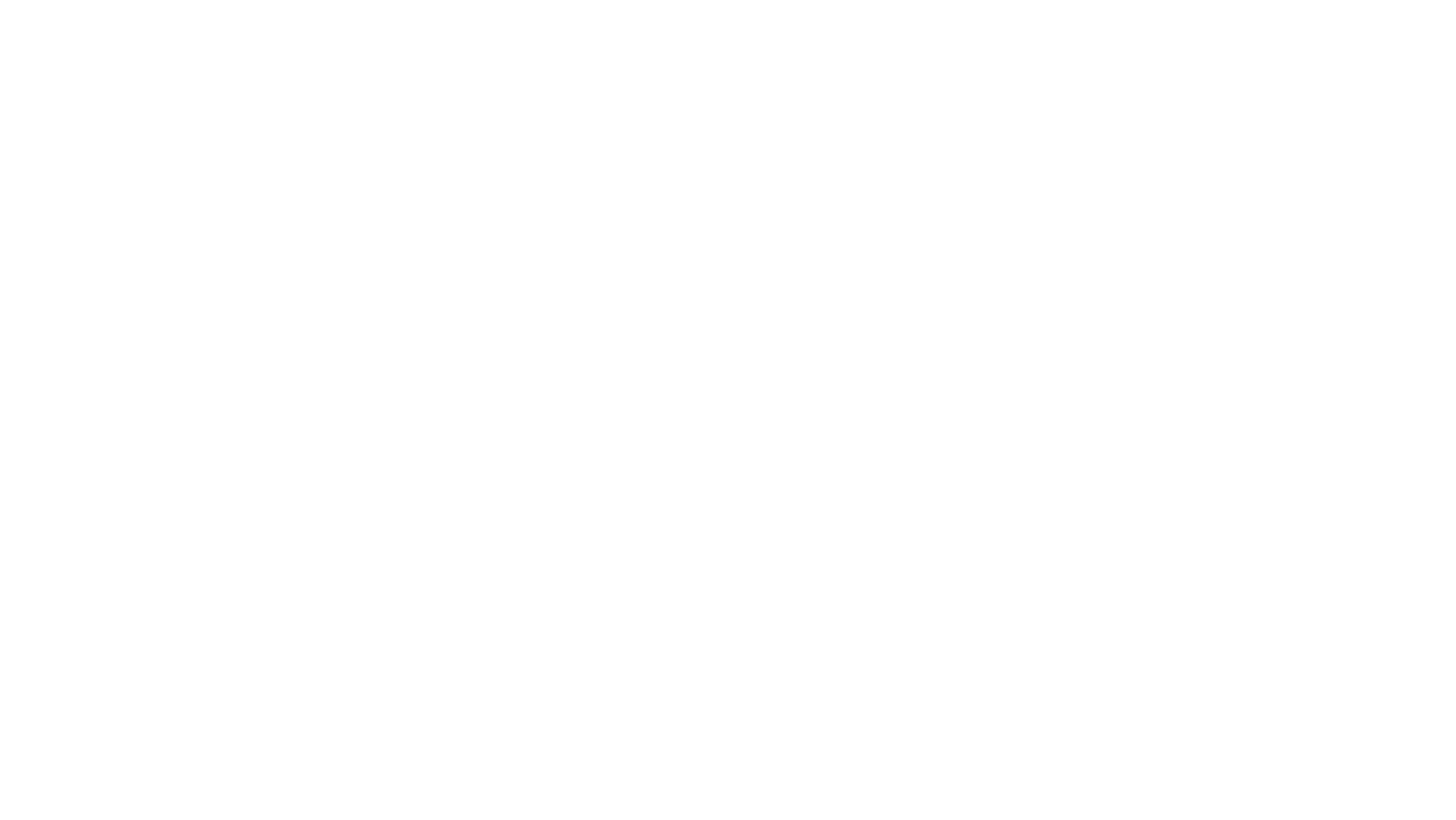scroll, scrollTop: 0, scrollLeft: 0, axis: both 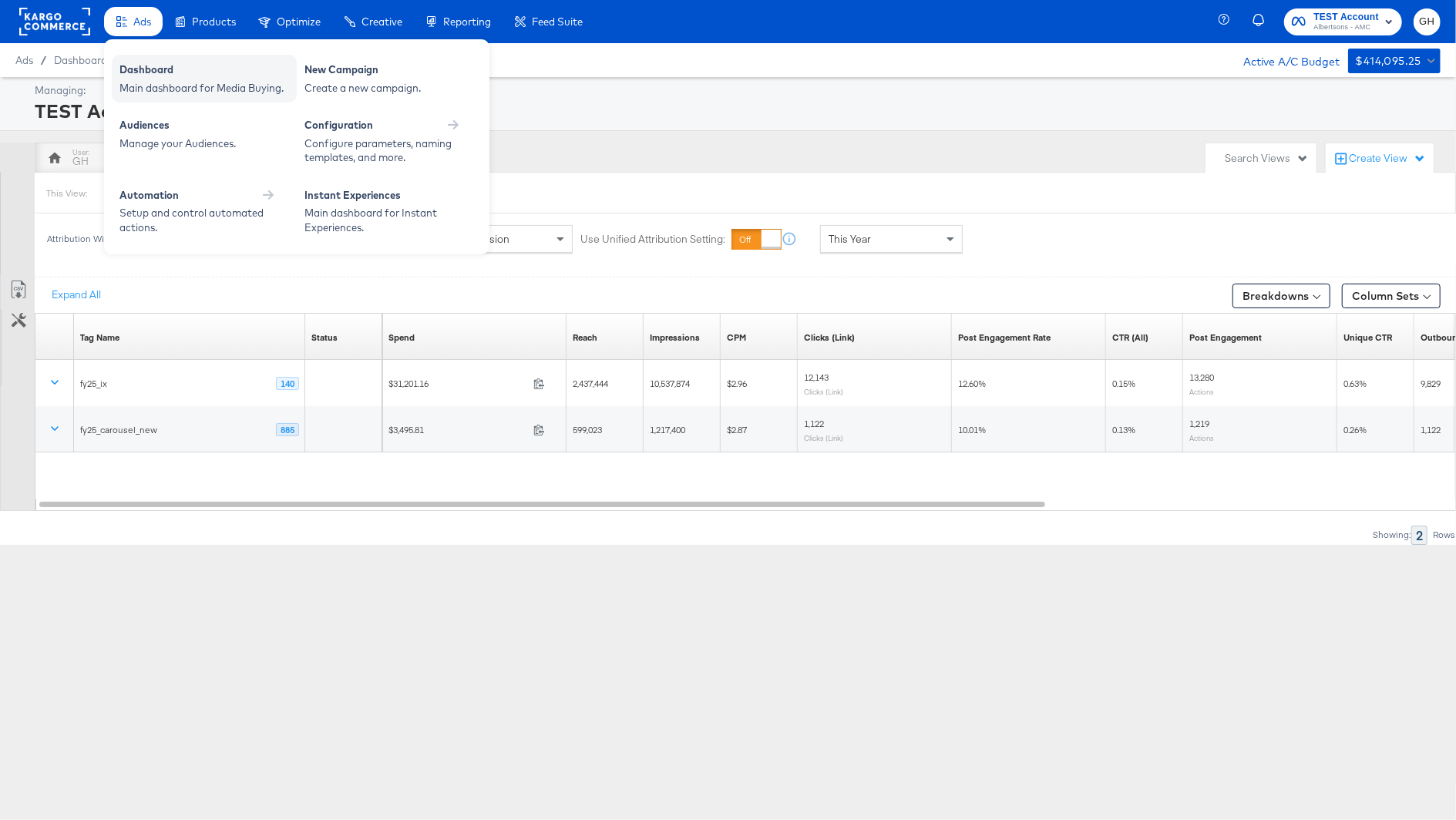 click on "Dashboard" at bounding box center [204, 72] 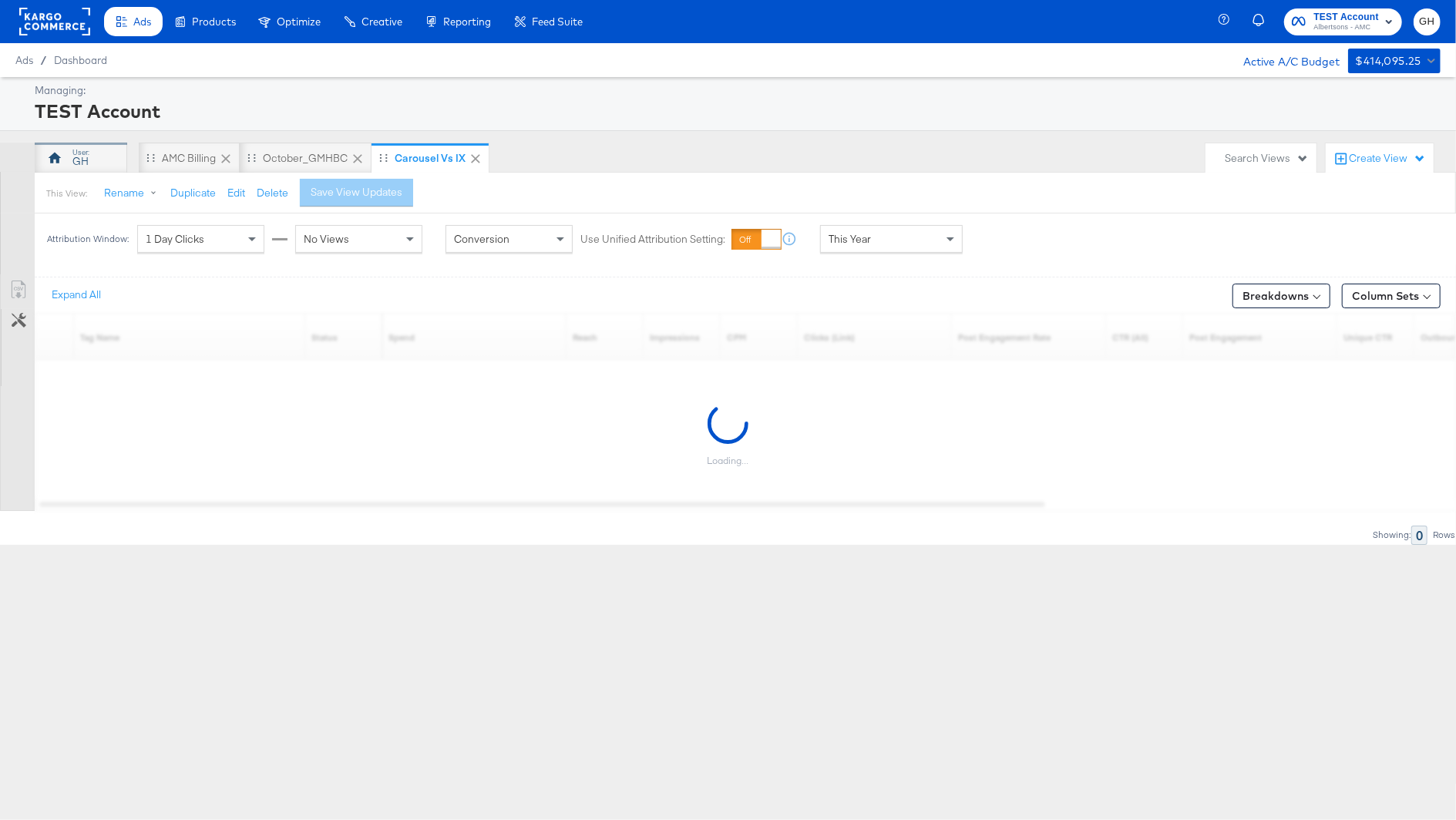click on "GH" at bounding box center (81, 158) 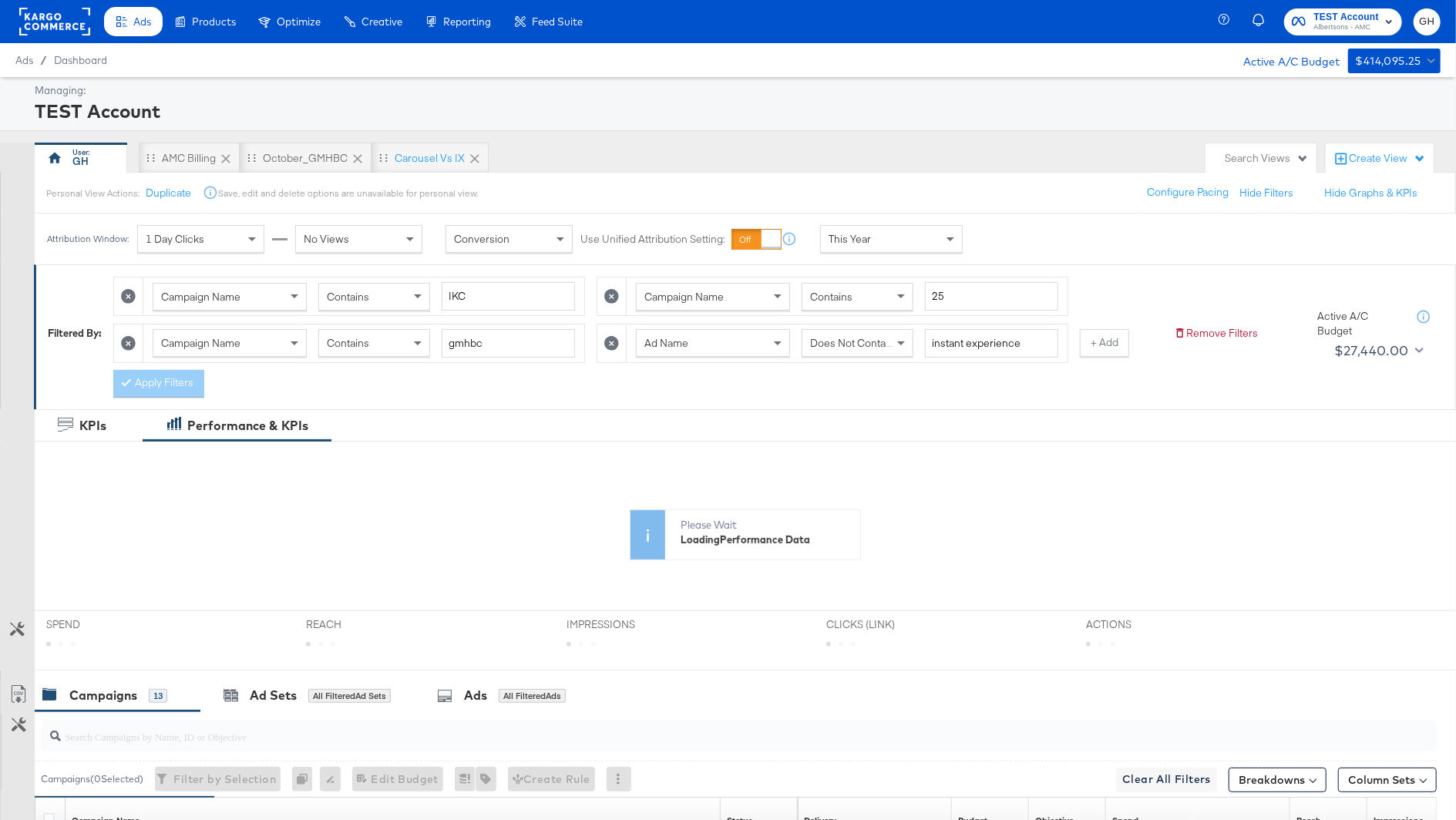 click 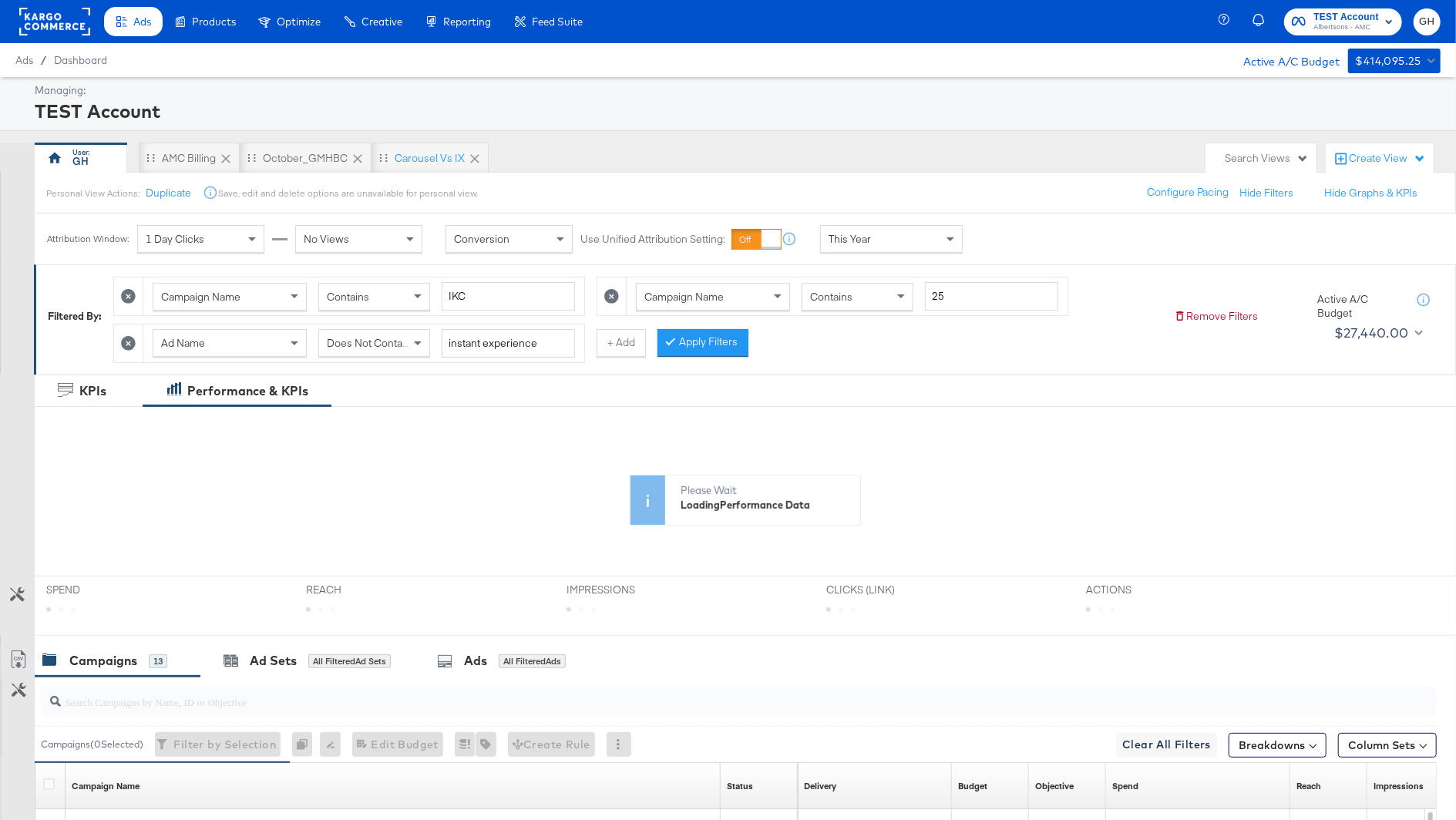 click 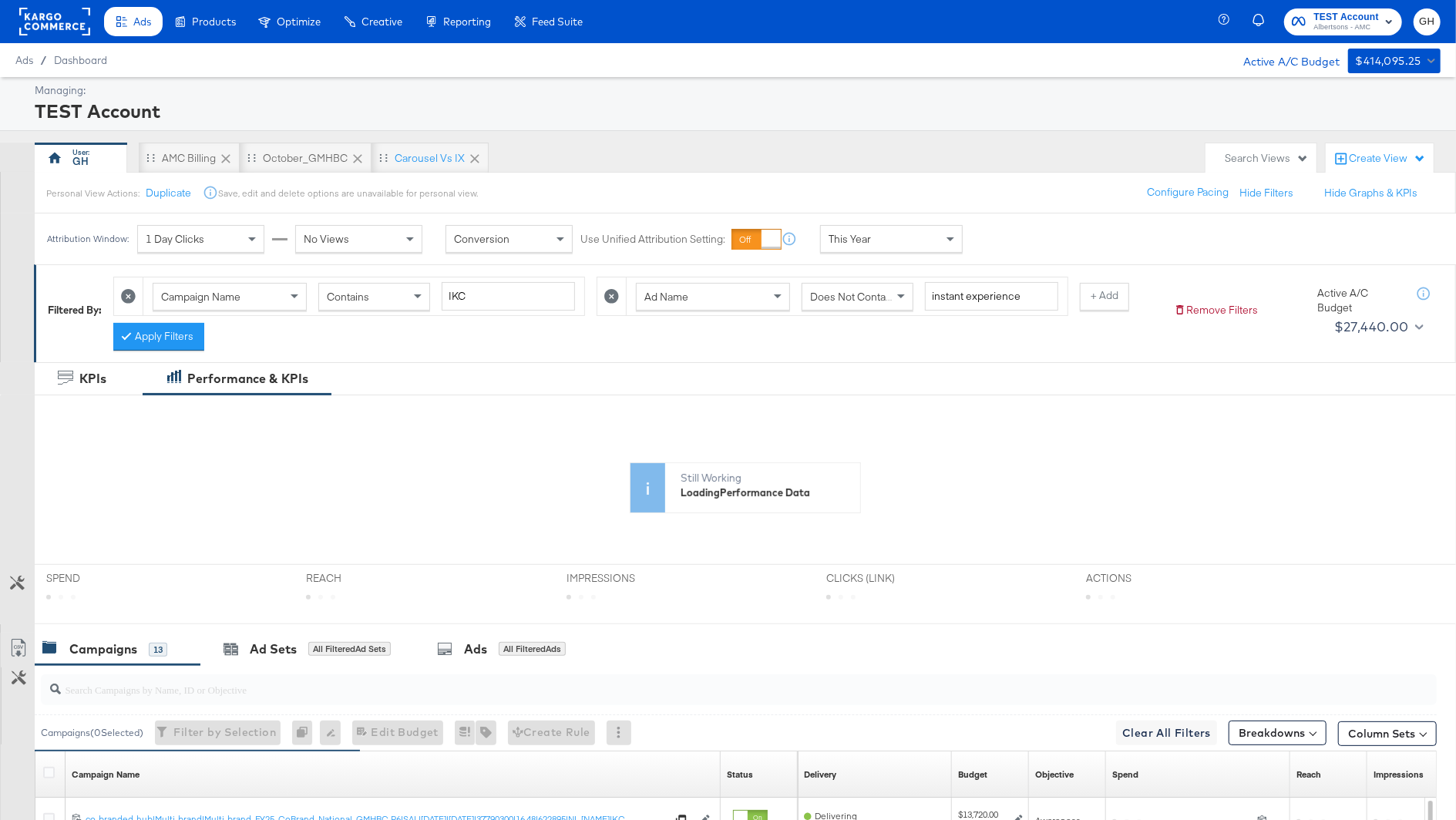 click 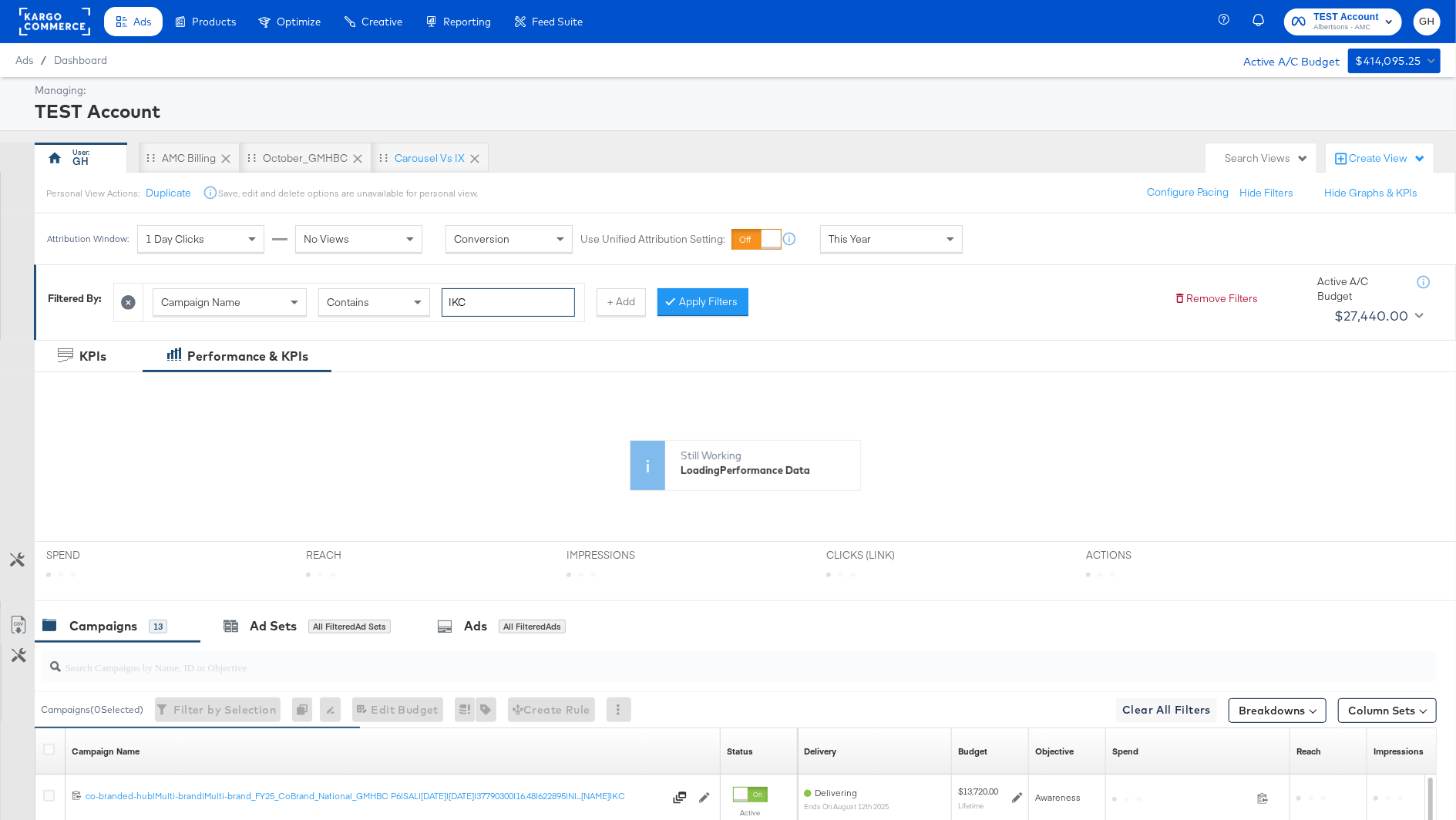 click on "|KC" at bounding box center (508, 302) 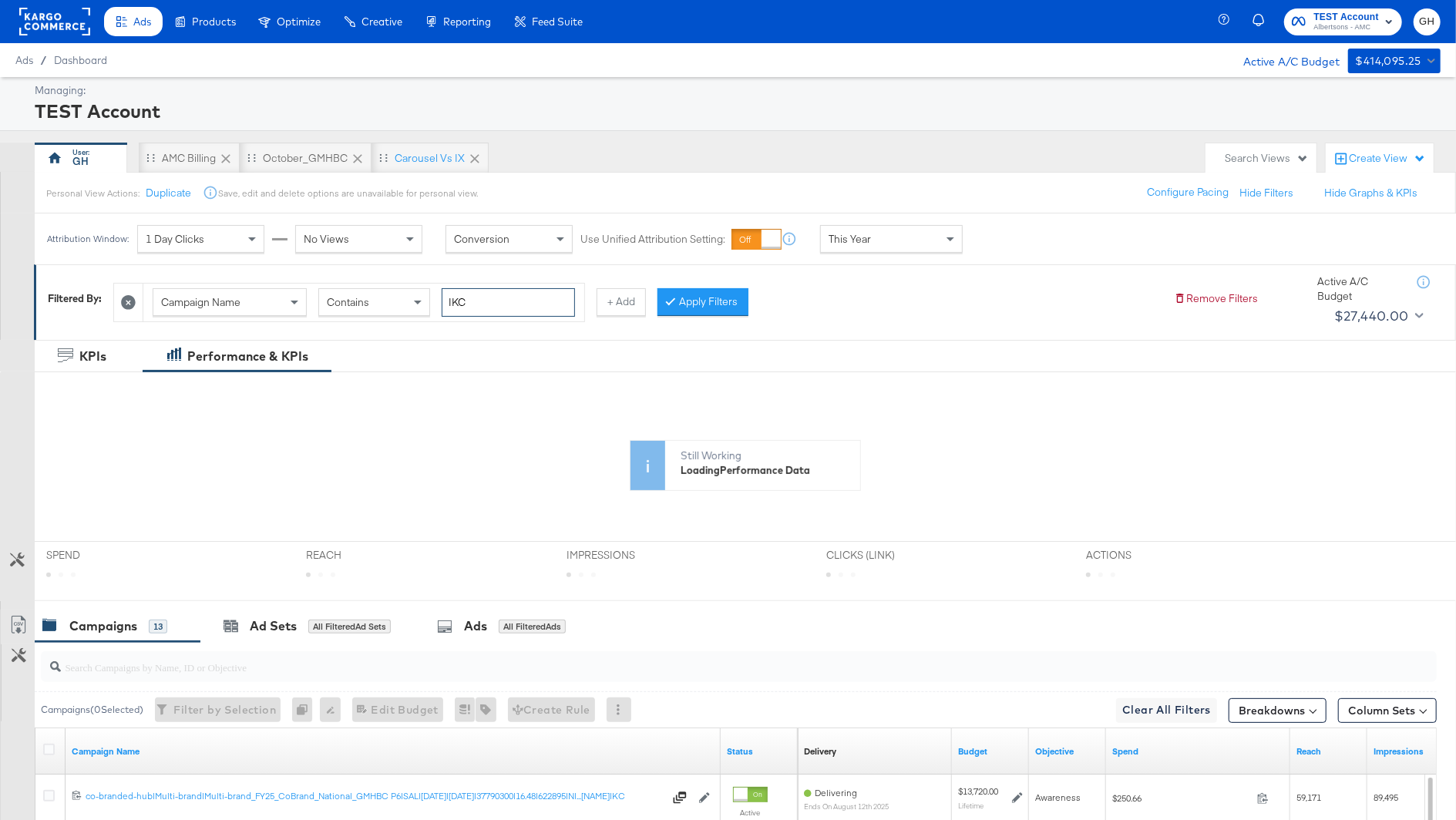 click on "|KC" at bounding box center [508, 302] 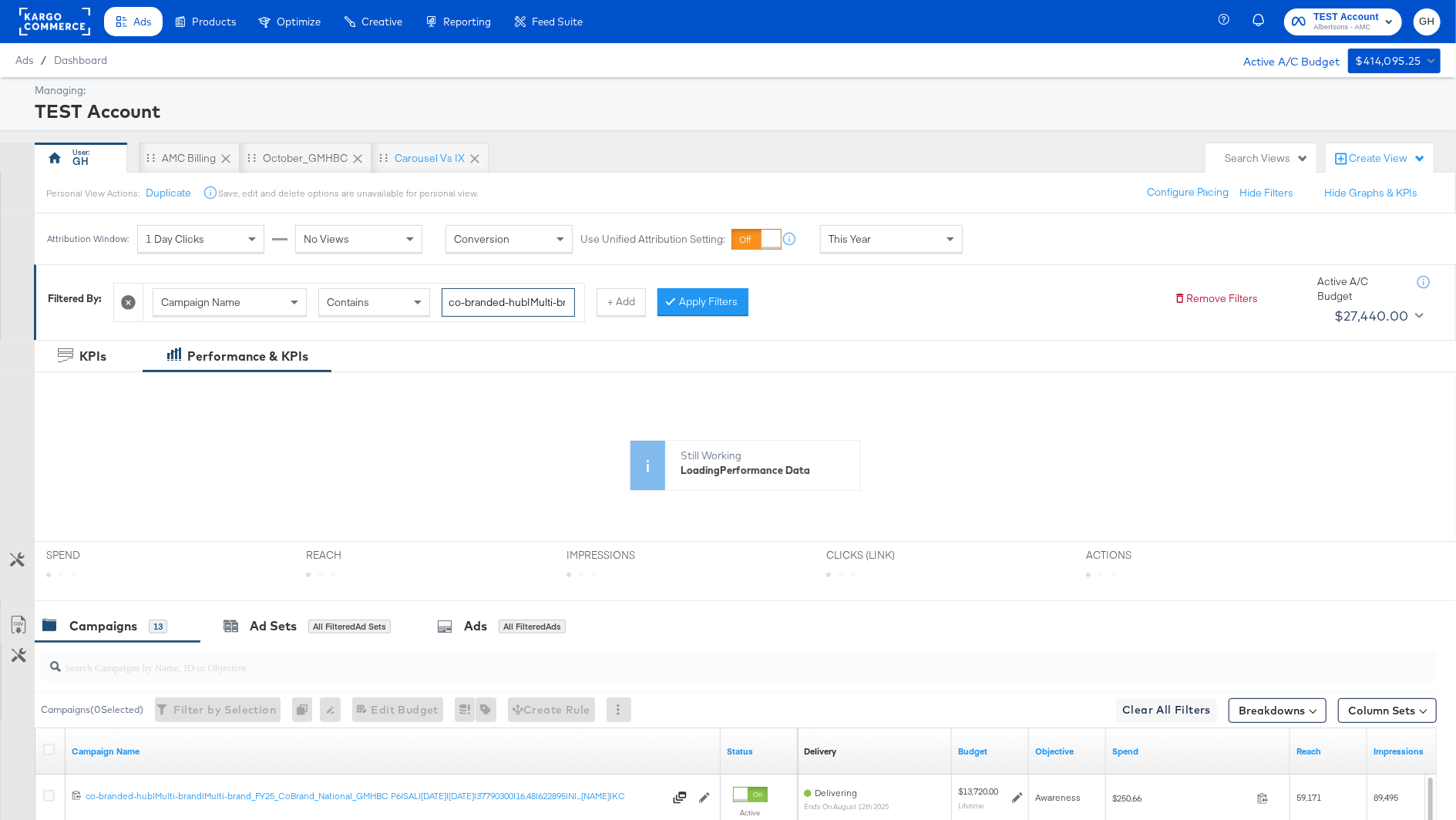 scroll, scrollTop: 0, scrollLeft: 848, axis: horizontal 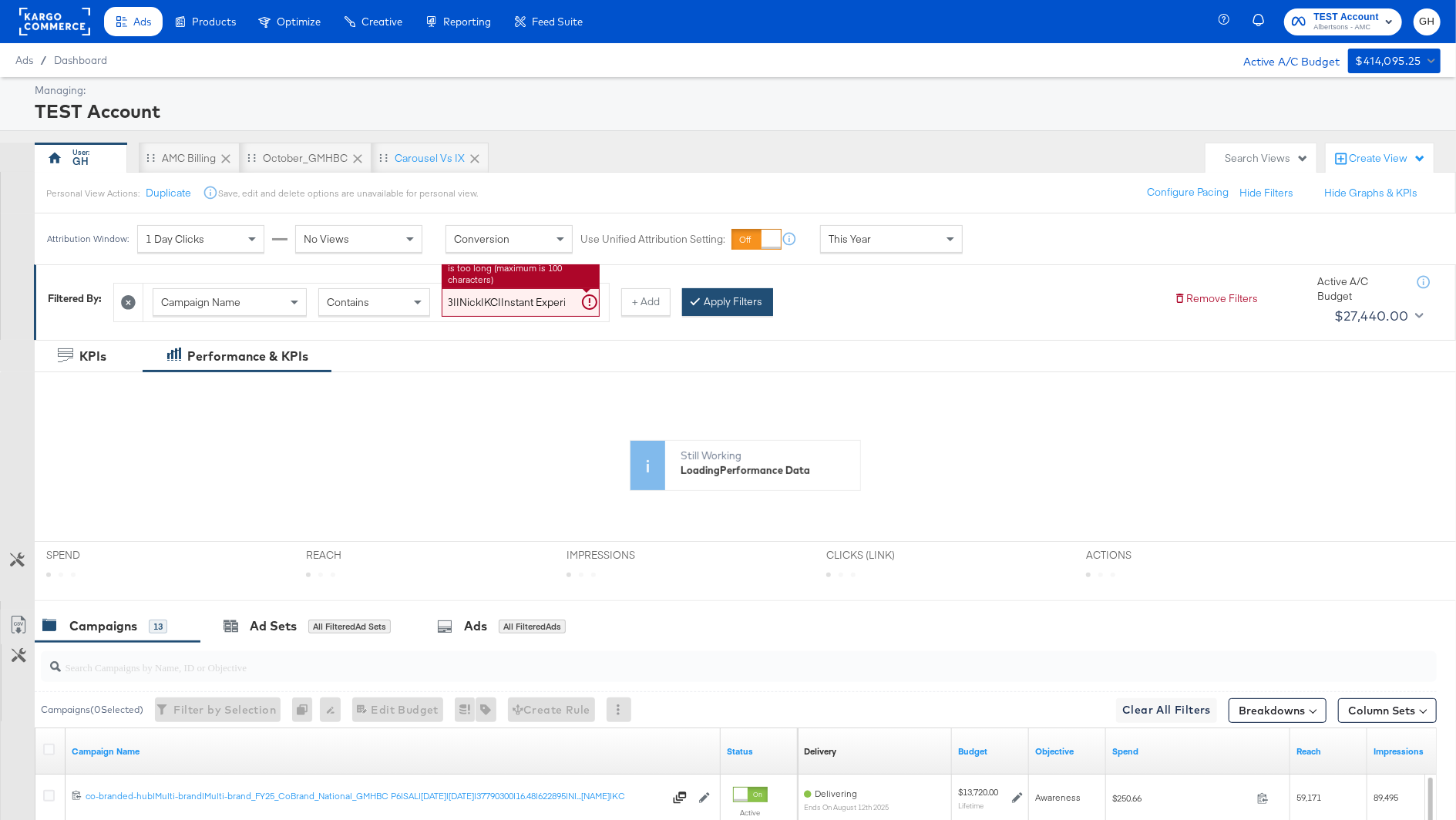 type on "co-branded-hub|Multi-brand|Multi-brand_FY25_CoBrand_National_GMHBC P7|SAL|8/13/2025|9/09/2025|30626760|16.86|516411|N|0|LM68655784329903|LM68655784329903||Nick|KC|Instant Experience" 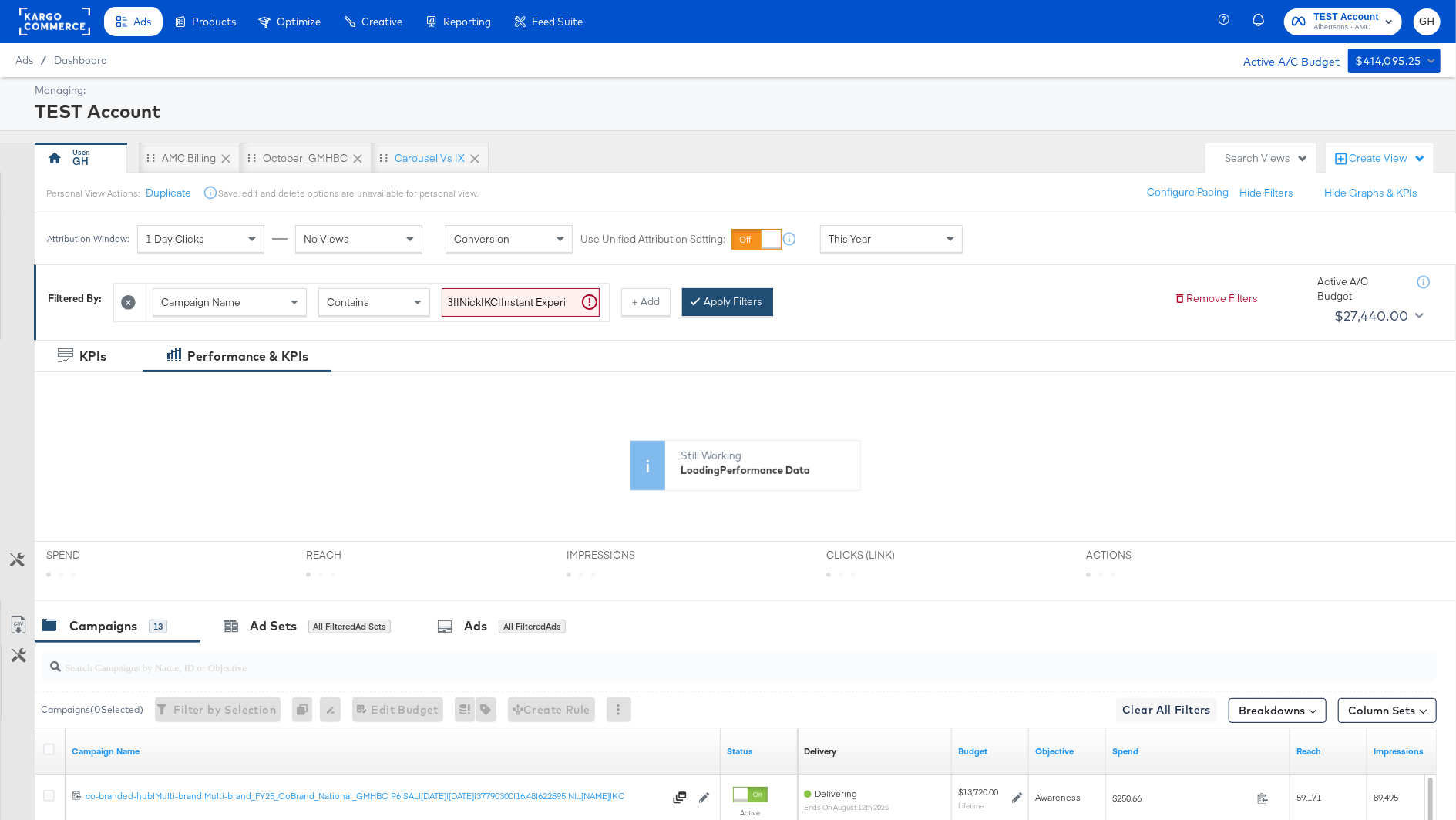 click on "Apply Filters" at bounding box center (728, 302) 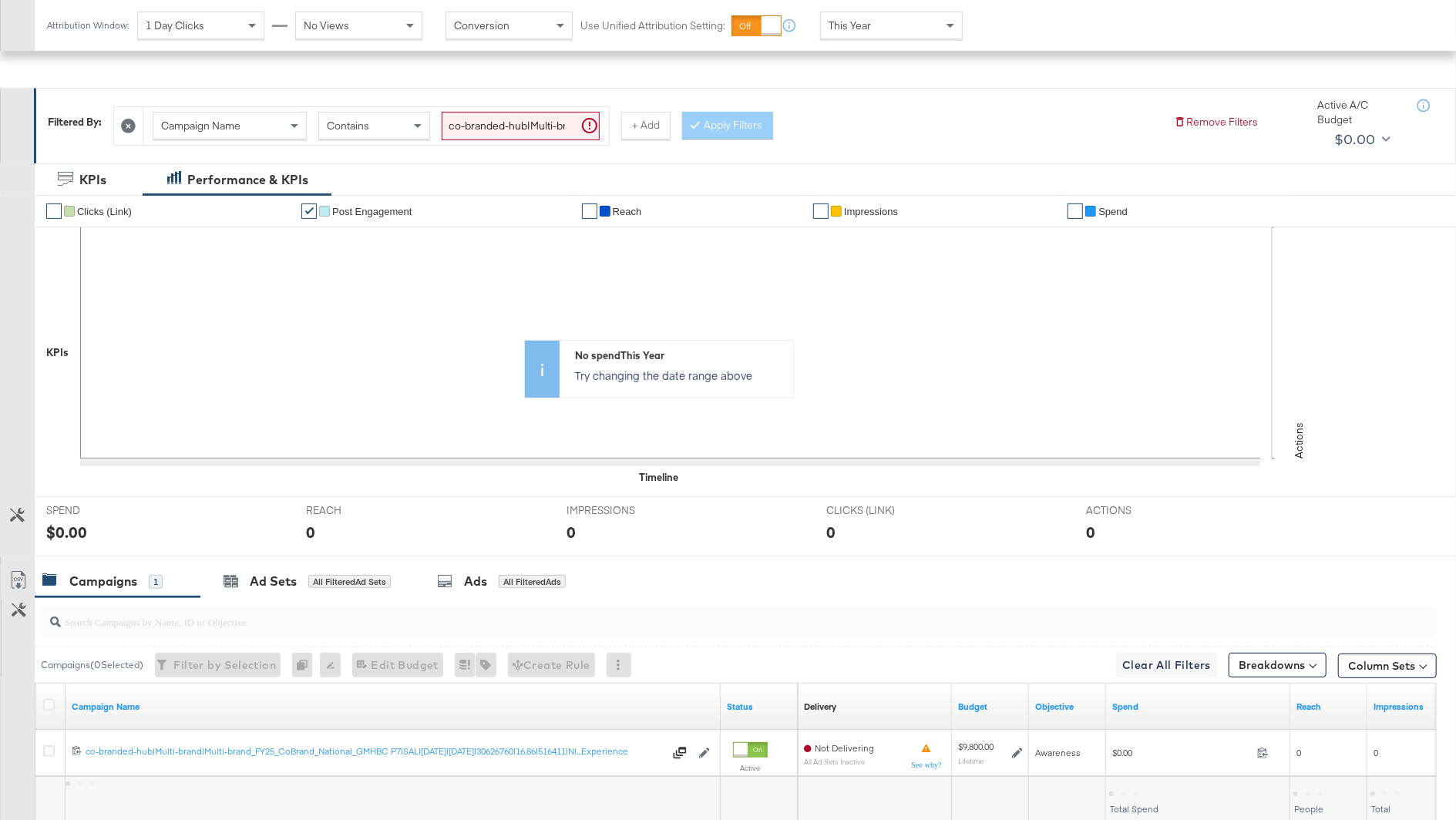 scroll, scrollTop: 288, scrollLeft: 0, axis: vertical 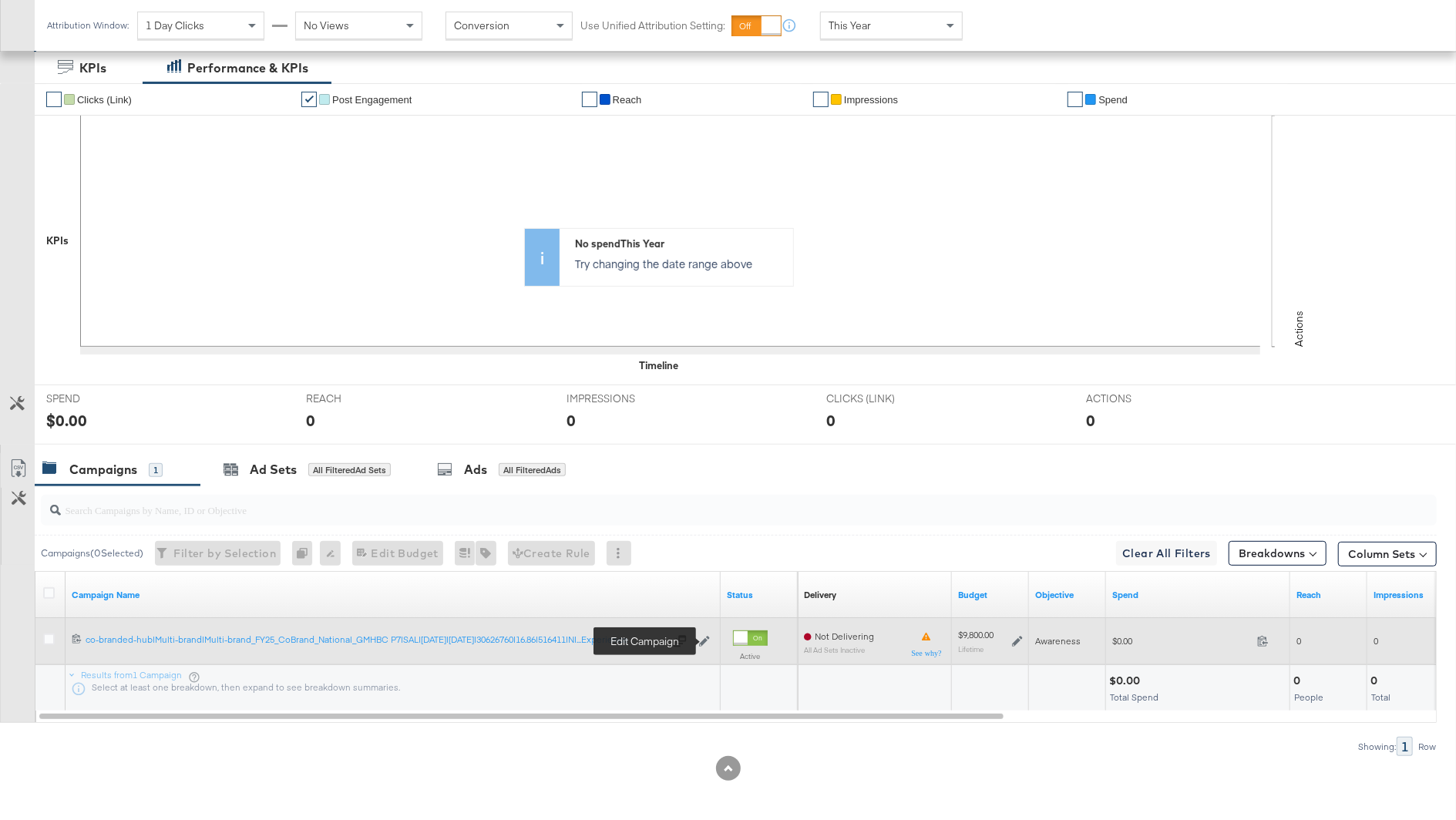 click 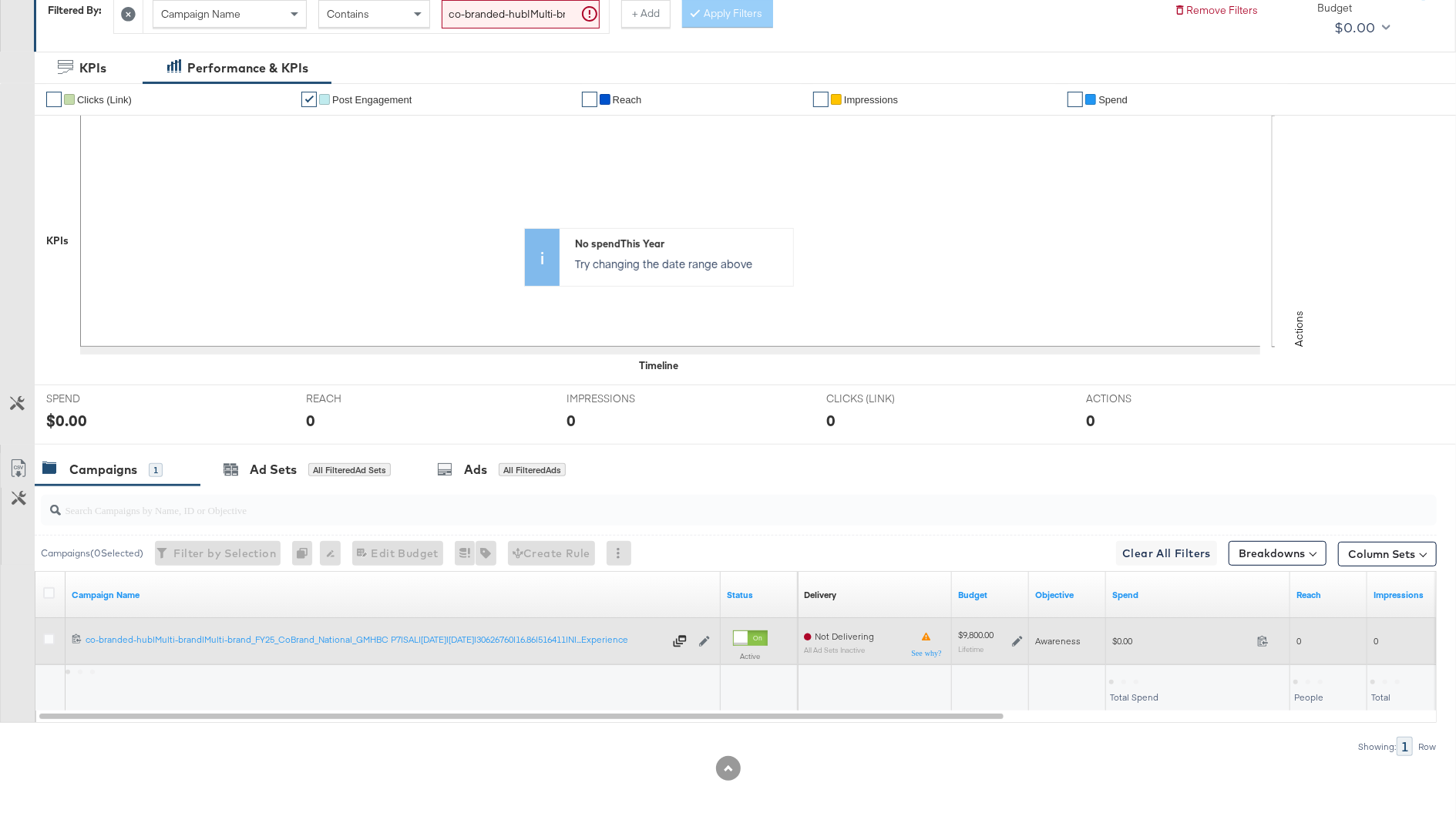 scroll, scrollTop: 0, scrollLeft: 0, axis: both 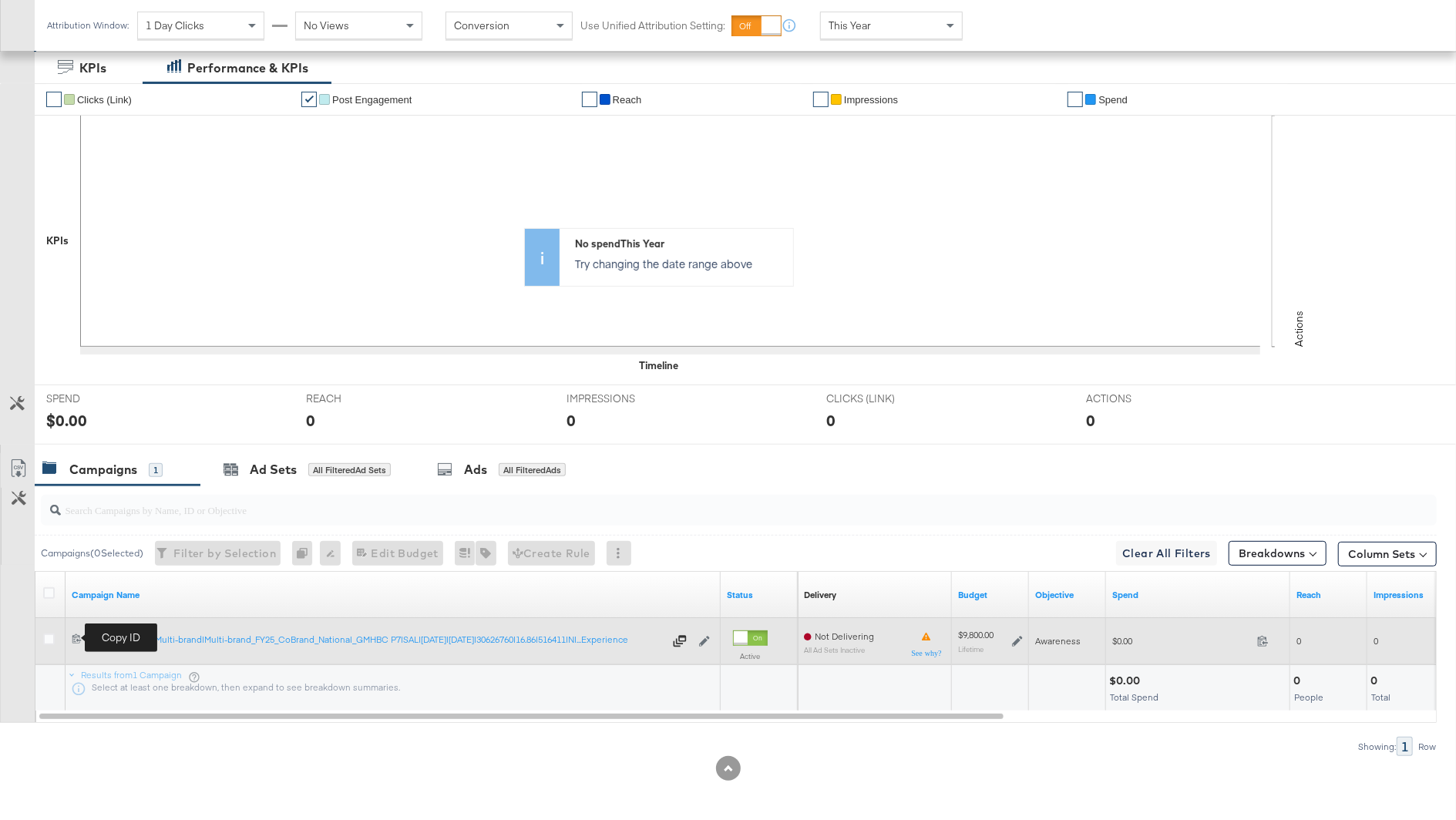 click 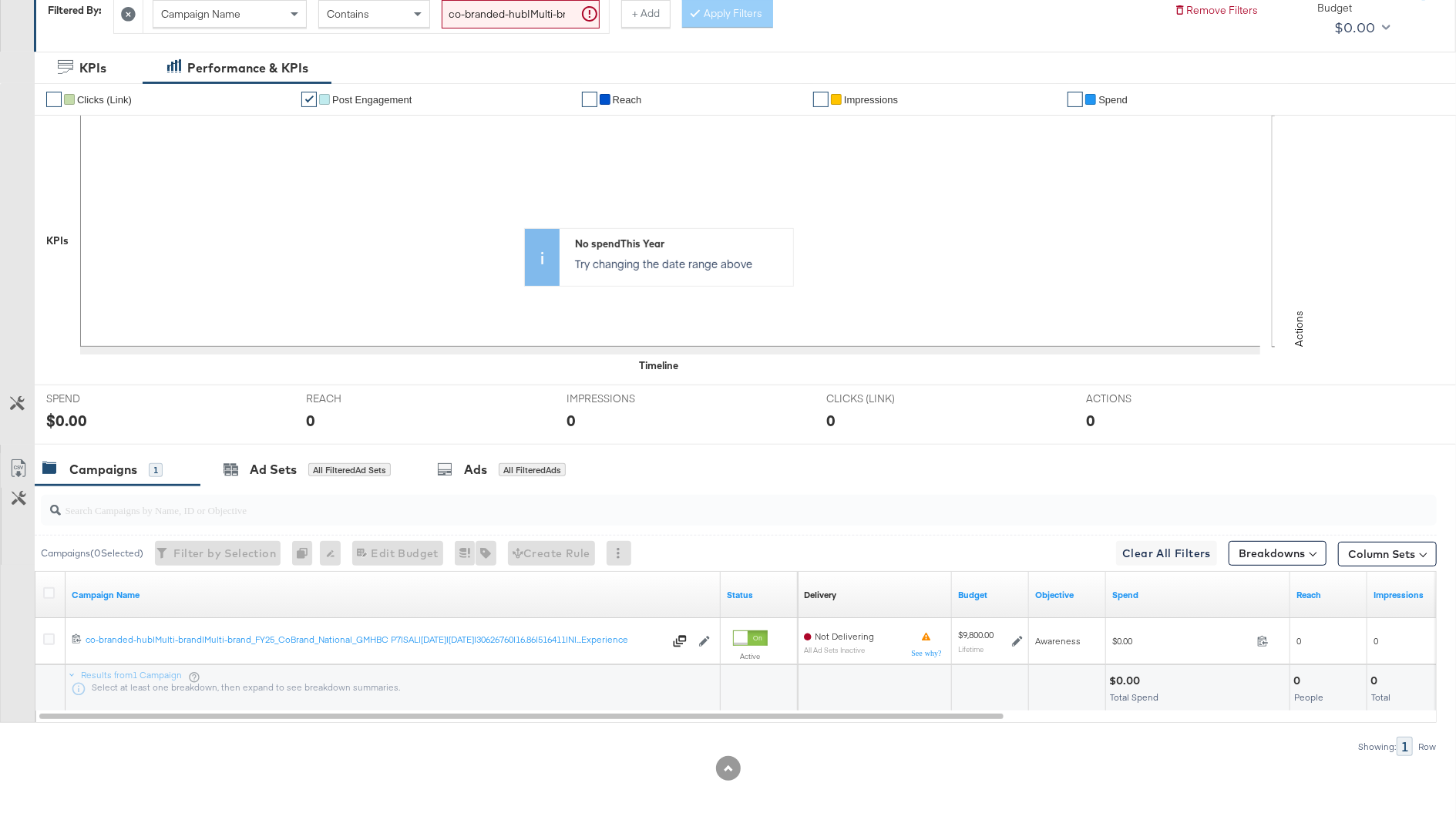 scroll, scrollTop: 0, scrollLeft: 0, axis: both 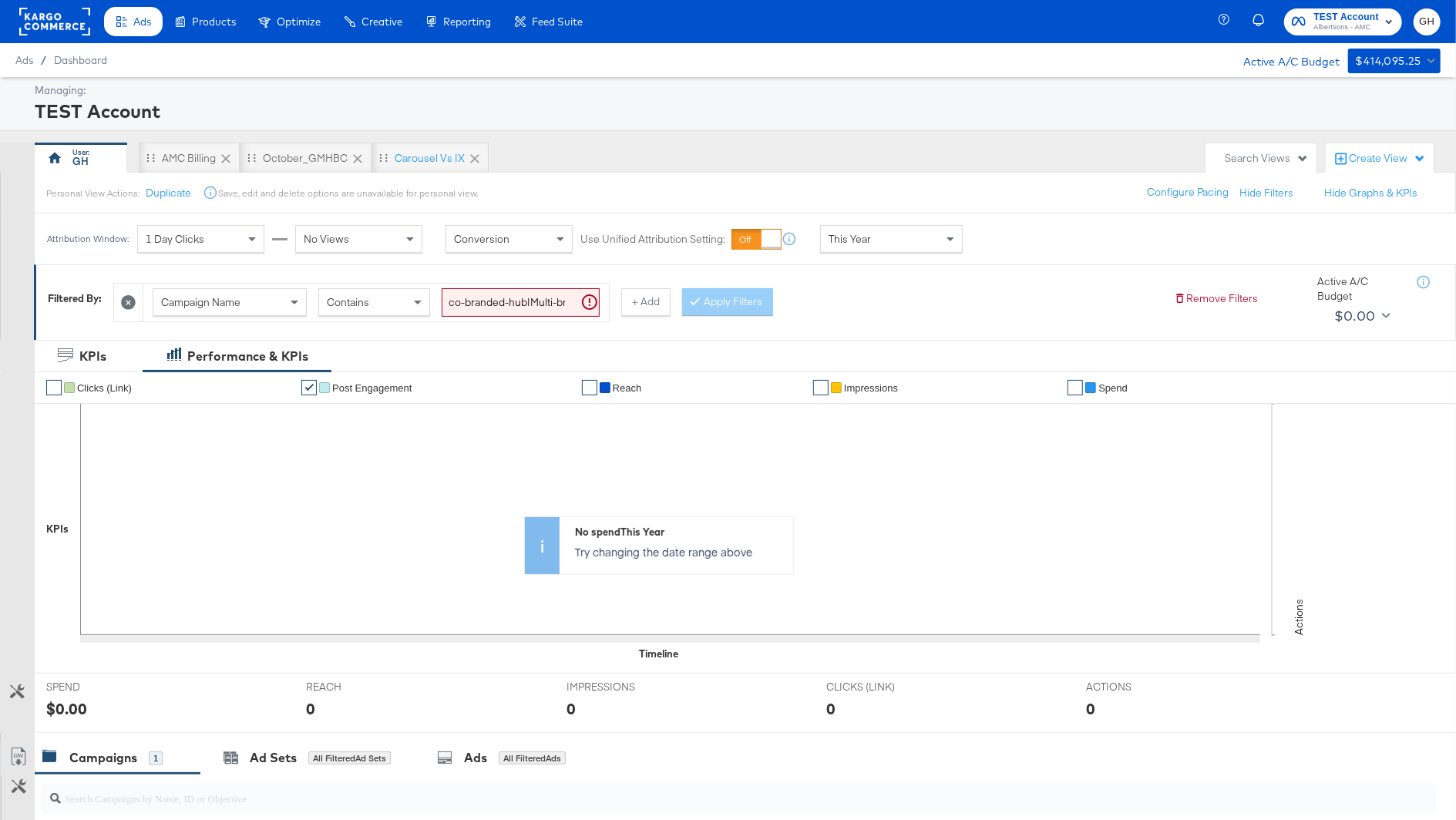 click on "co-branded-hub|Multi-brand|Multi-brand_FY25_CoBrand_National_GMHBC P7|SAL|8/13/2025|9/09/2025|30626760|16.86|516411|N|0|LM68655784329903|LM68655784329903||Nick|KC|Instant Experience" at bounding box center (520, 302) 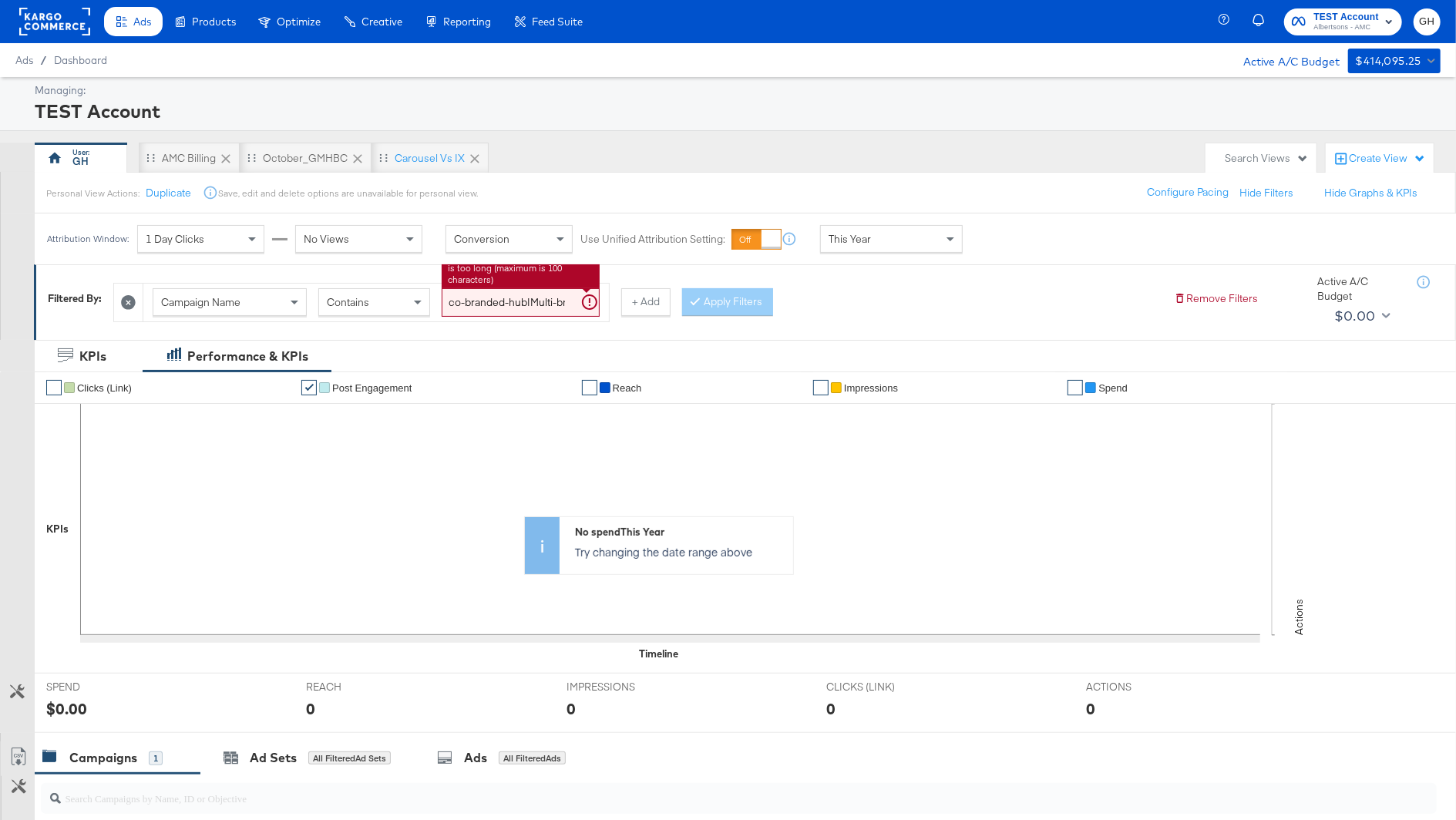 click on "co-branded-hub|Multi-brand|Multi-brand_FY25_CoBrand_National_GMHBC P7|SAL|8/13/2025|9/09/2025|30626760|16.86|516411|N|0|LM68655784329903|LM68655784329903||Nick|KC|Instant Experience" at bounding box center (520, 302) 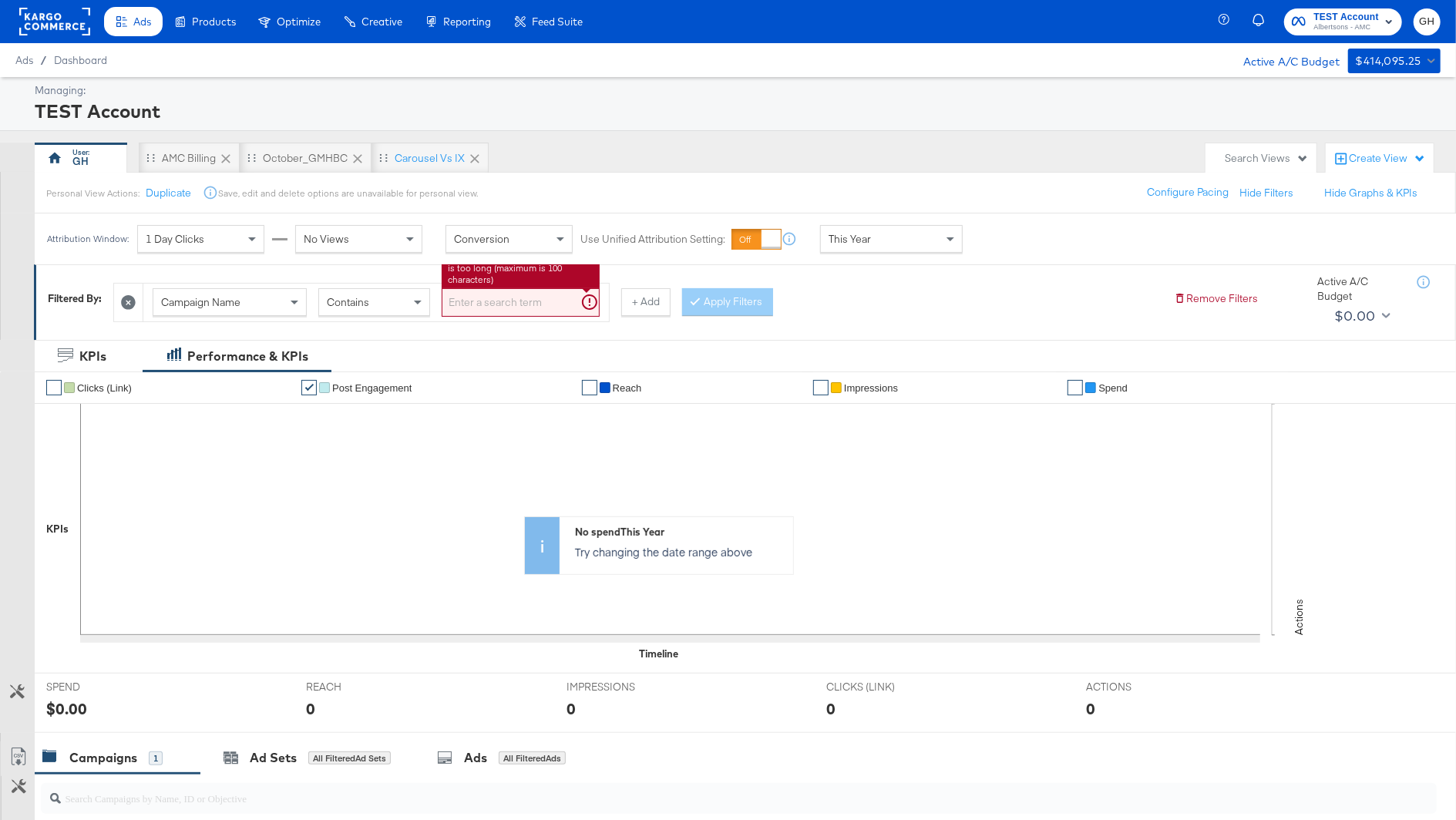 paste on "co-branded-hub|Multi-brand|Multi-brand_FY25_CoBrand_National_GMHBC P7|SAL|8/13/2025|9/09/2025|30626760|16.86|516411|N|0|LM68655784329903|LM68655784329903||Nick|KC" 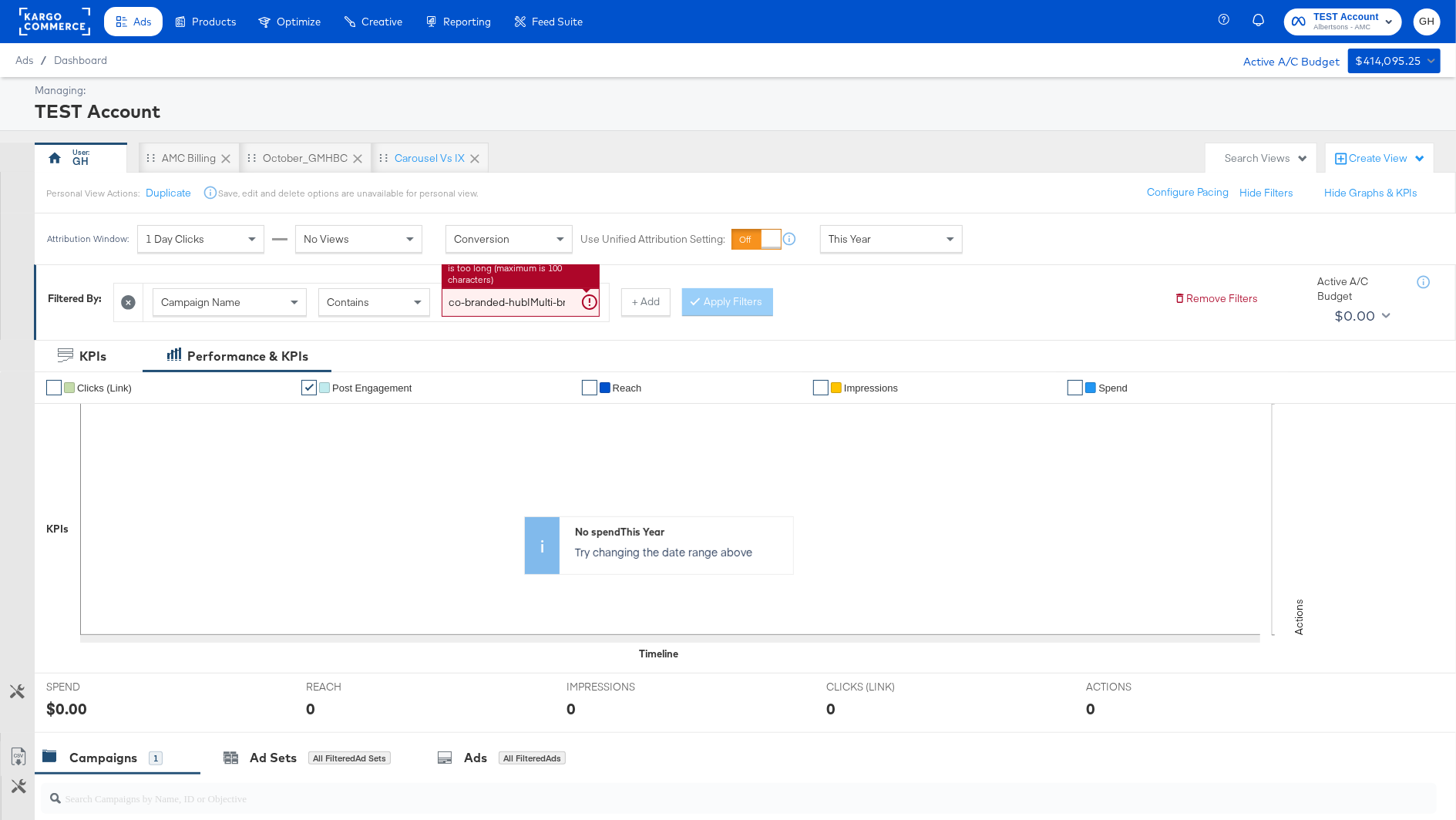 scroll, scrollTop: 0, scrollLeft: 756, axis: horizontal 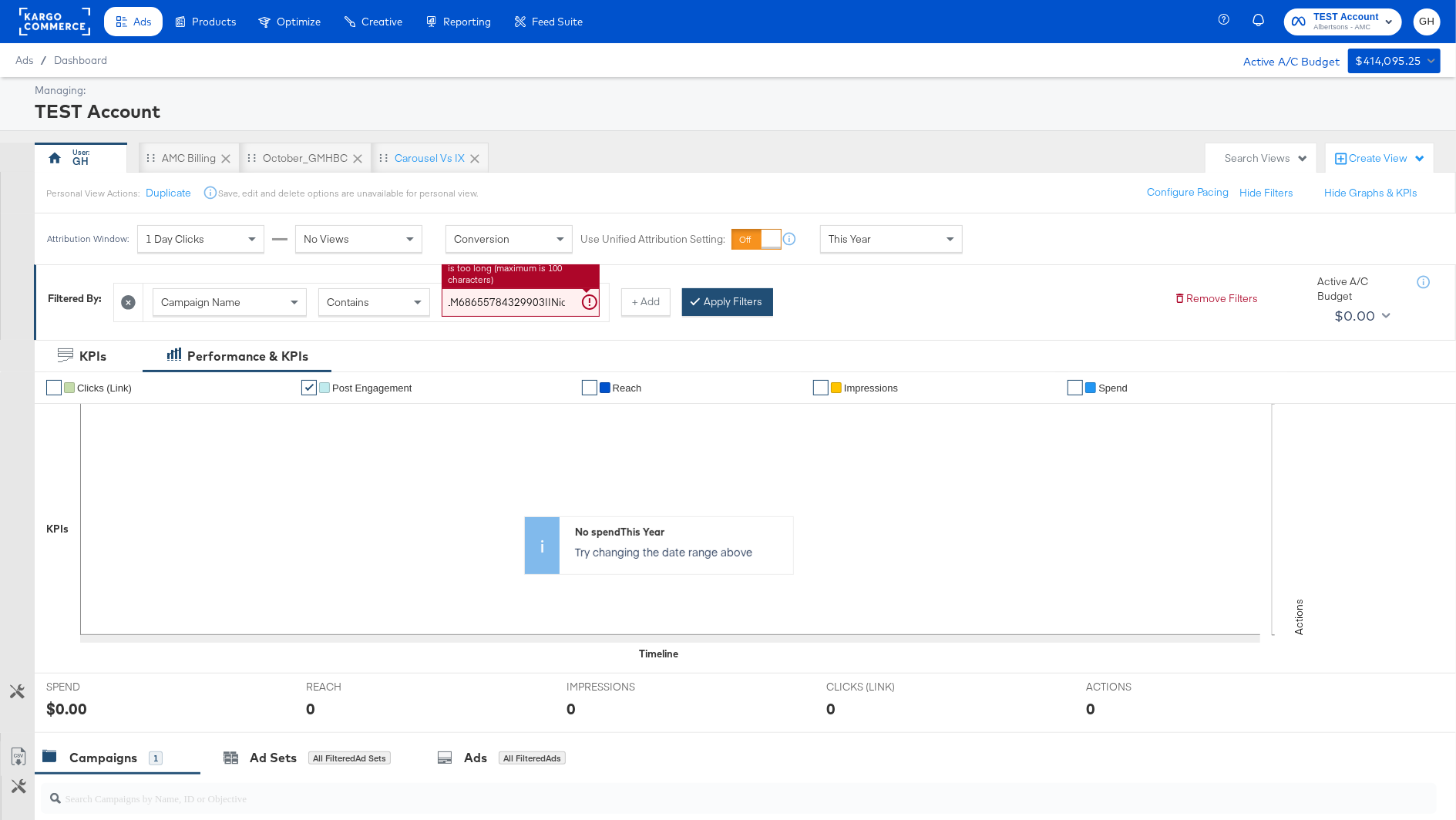 type on "co-branded-hub|Multi-brand|Multi-brand_FY25_CoBrand_National_GMHBC P7|SAL|8/13/2025|9/09/2025|30626760|16.86|516411|N|0|LM68655784329903|LM68655784329903||Nick|KC" 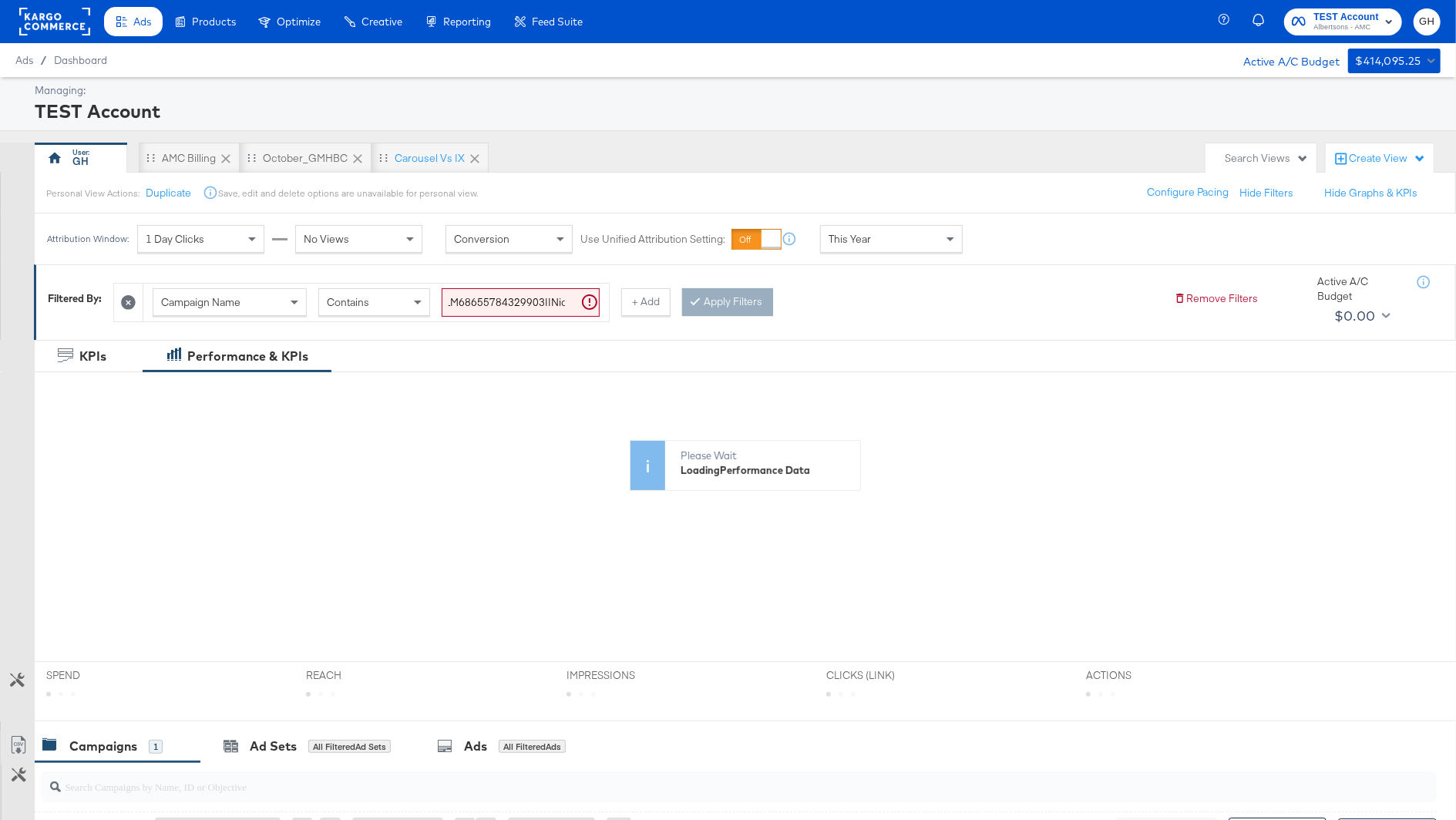 scroll, scrollTop: 0, scrollLeft: 0, axis: both 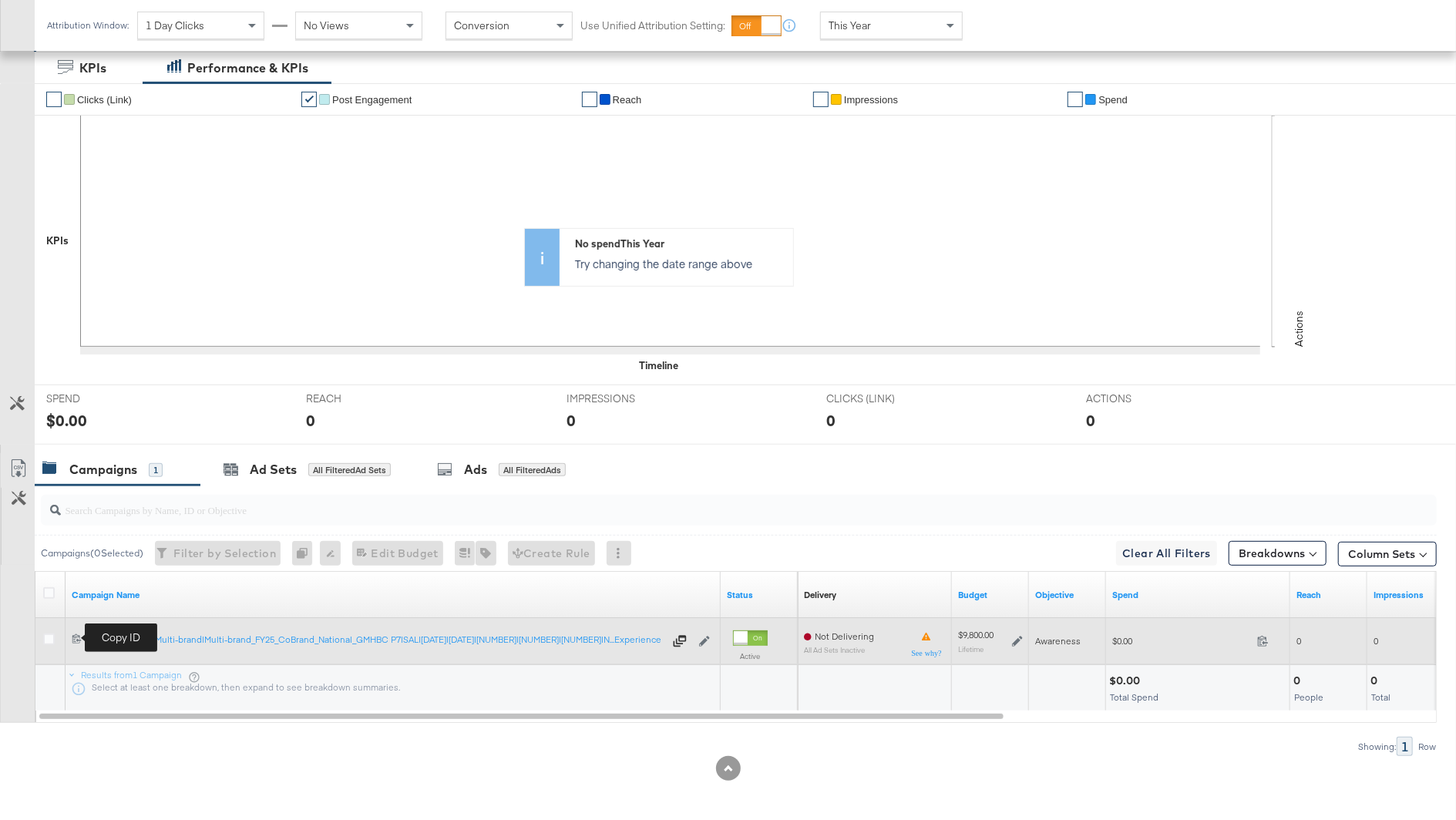 click 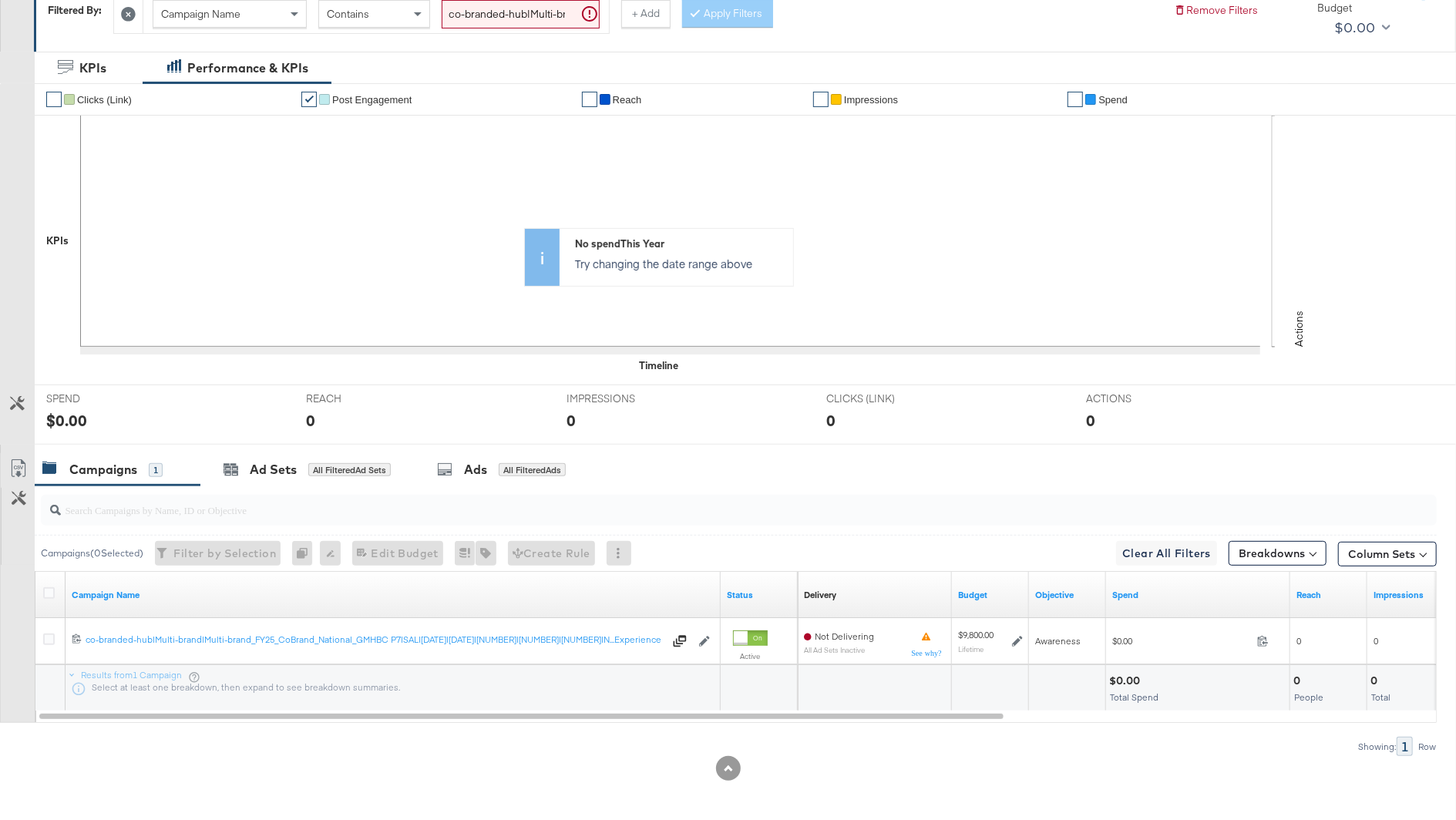 scroll, scrollTop: 0, scrollLeft: 0, axis: both 